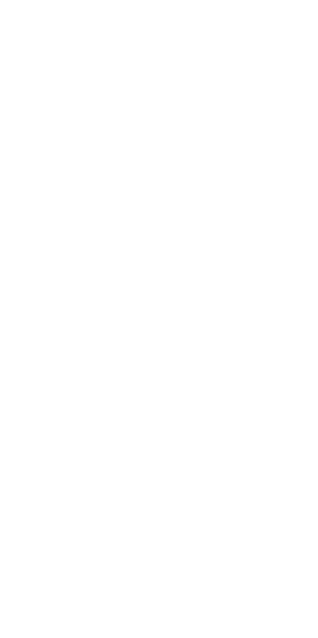scroll, scrollTop: 0, scrollLeft: 0, axis: both 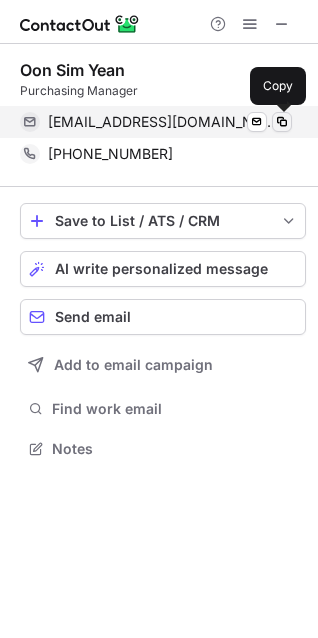 click at bounding box center [282, 122] 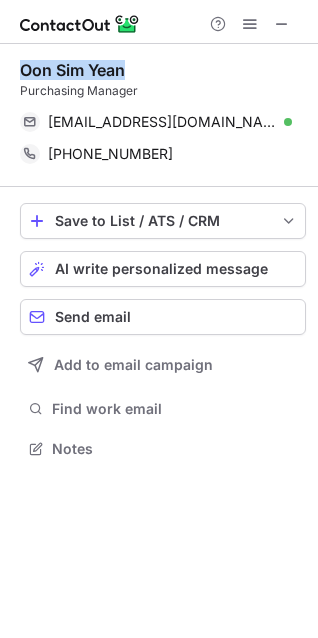 drag, startPoint x: 129, startPoint y: 69, endPoint x: 17, endPoint y: 78, distance: 112.36102 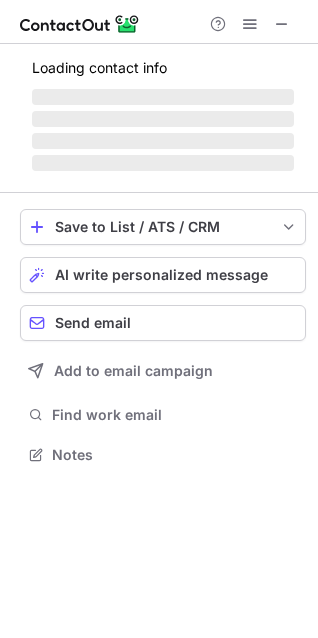 scroll, scrollTop: 441, scrollLeft: 318, axis: both 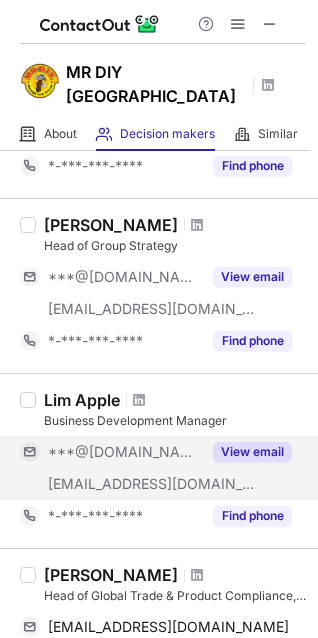 click on "***@mrdiy.com" at bounding box center (152, 484) 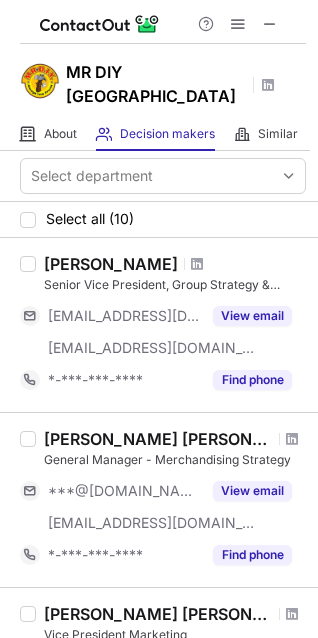 scroll, scrollTop: 0, scrollLeft: 0, axis: both 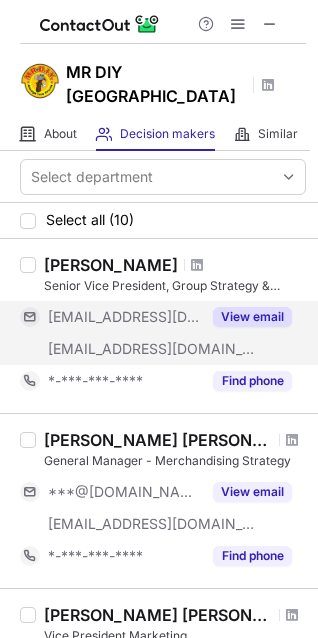 click on "***@mrdiy.com" at bounding box center (152, 349) 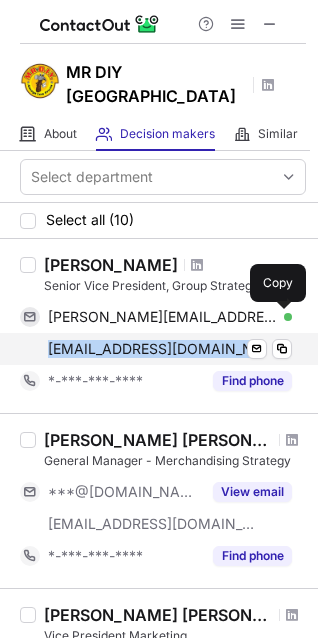 drag, startPoint x: 180, startPoint y: 317, endPoint x: 38, endPoint y: 331, distance: 142.68848 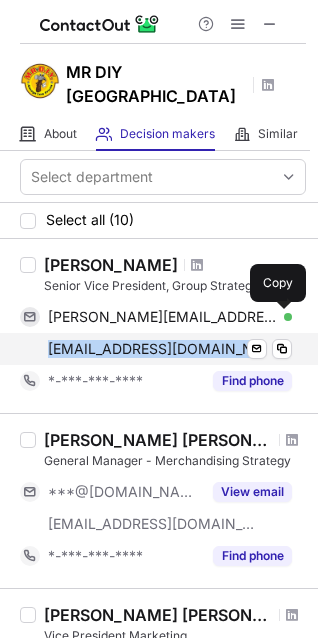 click on "sze.s@mrdiy.com Send email Copy" at bounding box center (156, 349) 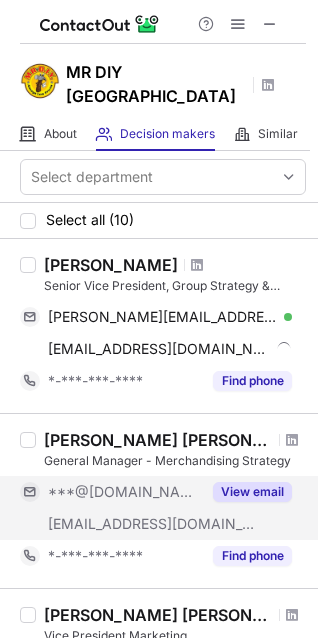click on "View email" at bounding box center [246, 492] 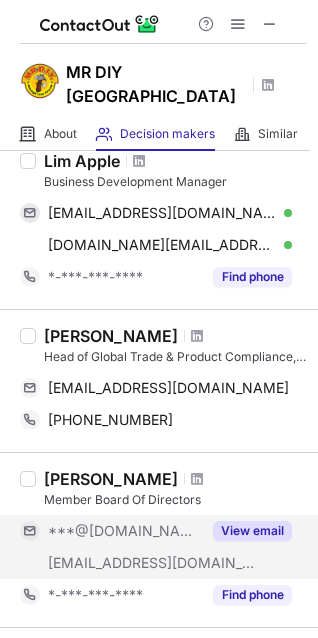 scroll, scrollTop: 768, scrollLeft: 0, axis: vertical 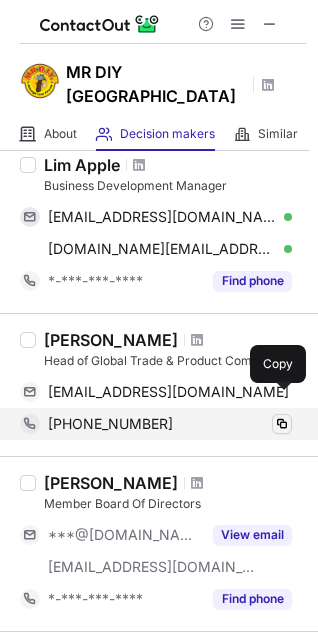 click at bounding box center [282, 424] 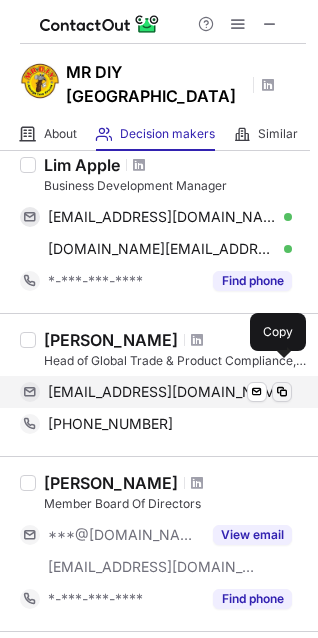 click at bounding box center (282, 392) 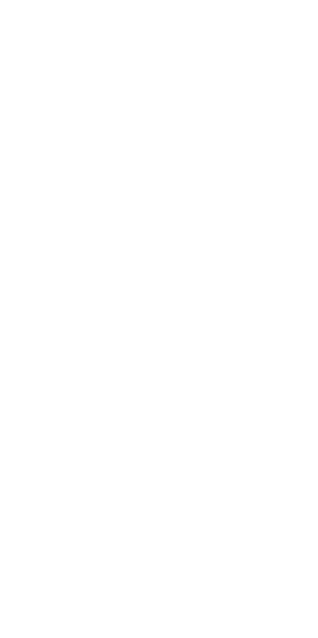 scroll, scrollTop: 0, scrollLeft: 0, axis: both 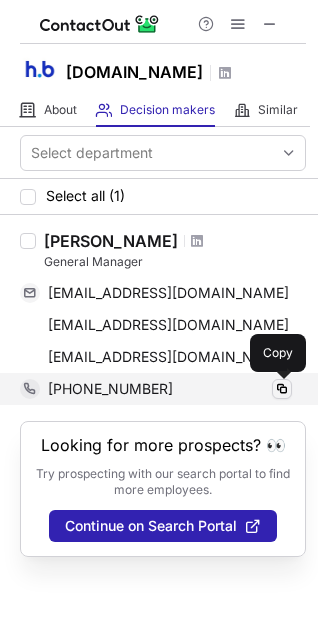 click at bounding box center (282, 389) 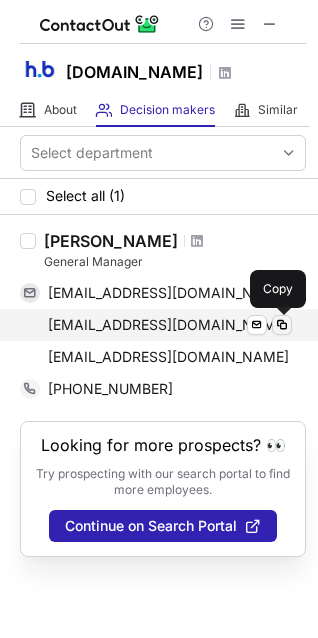 click at bounding box center (282, 325) 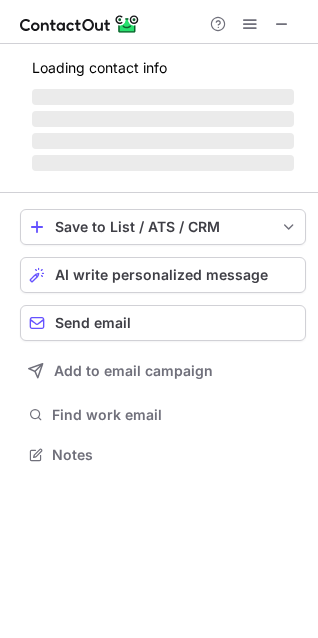 scroll, scrollTop: 10, scrollLeft: 10, axis: both 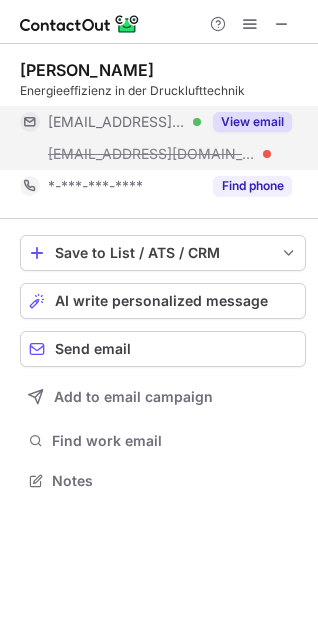 click on "View email" at bounding box center (252, 122) 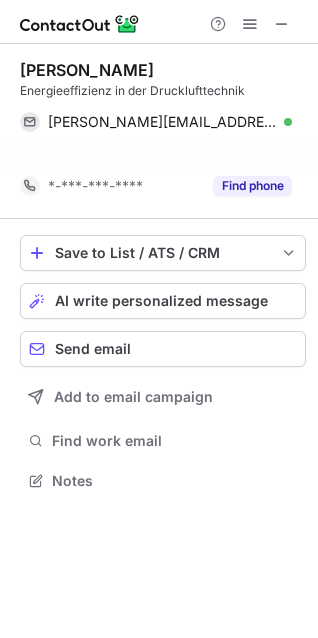 scroll, scrollTop: 435, scrollLeft: 318, axis: both 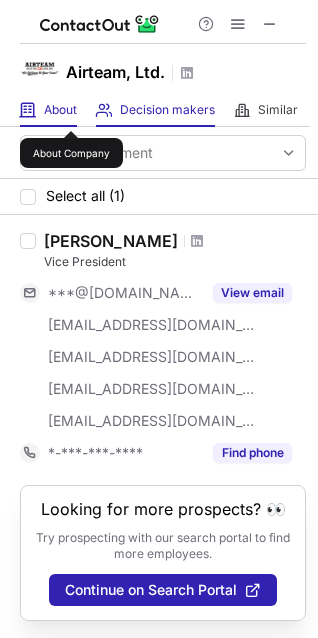 click on "About" at bounding box center [60, 110] 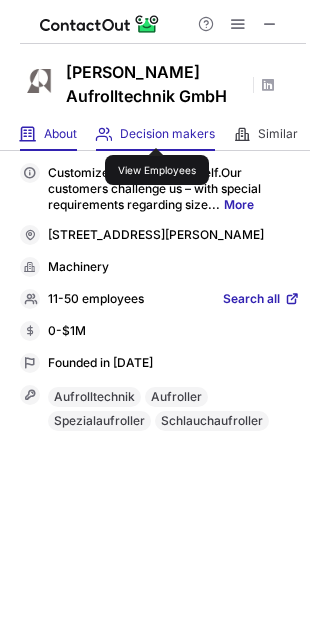 click on "Decision makers" at bounding box center (167, 134) 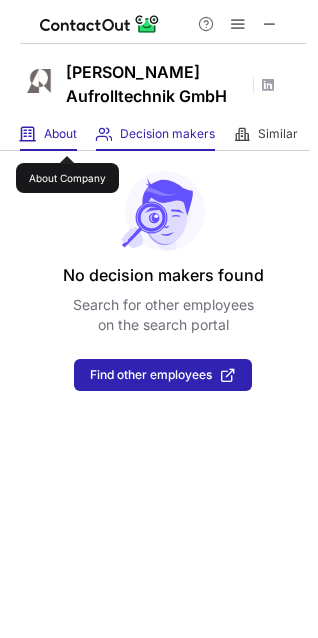 click on "About" at bounding box center (60, 134) 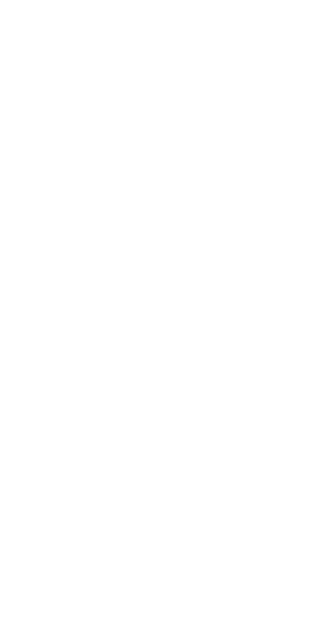 scroll, scrollTop: 0, scrollLeft: 0, axis: both 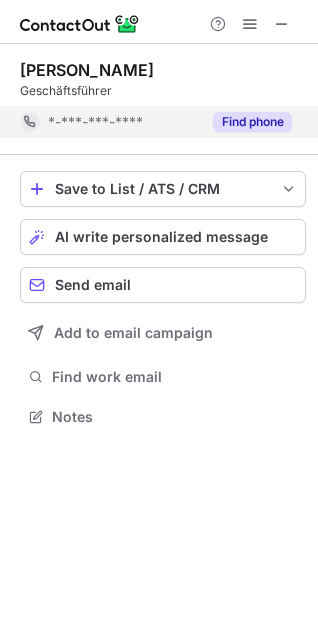 click on "Find phone" at bounding box center (252, 122) 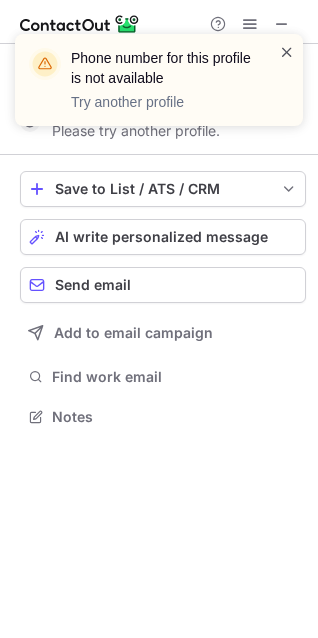 click at bounding box center [287, 52] 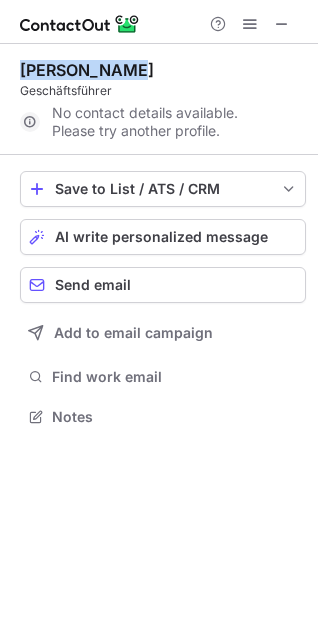 drag, startPoint x: 149, startPoint y: 71, endPoint x: 16, endPoint y: 66, distance: 133.09395 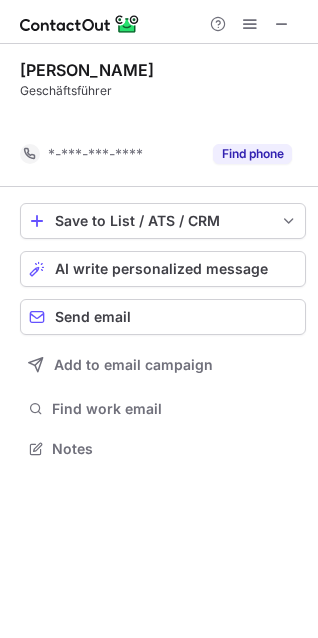 scroll, scrollTop: 403, scrollLeft: 318, axis: both 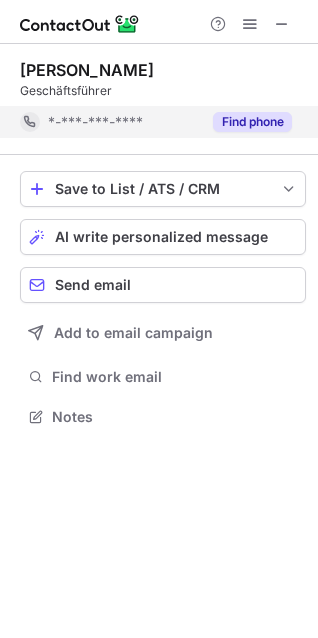 click on "Find phone" at bounding box center [252, 122] 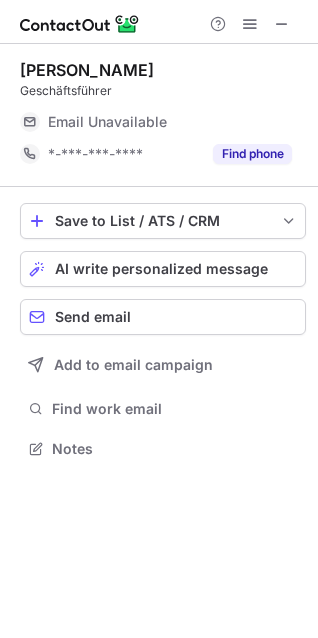 scroll, scrollTop: 435, scrollLeft: 318, axis: both 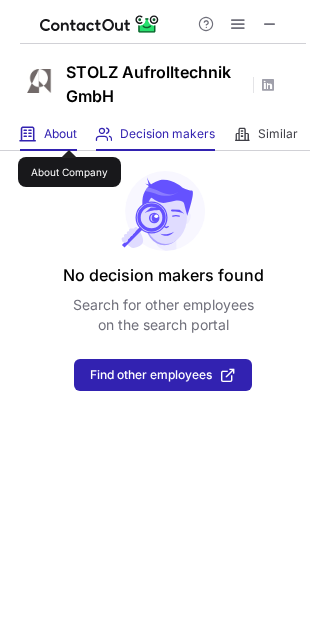 click on "About" at bounding box center (60, 134) 